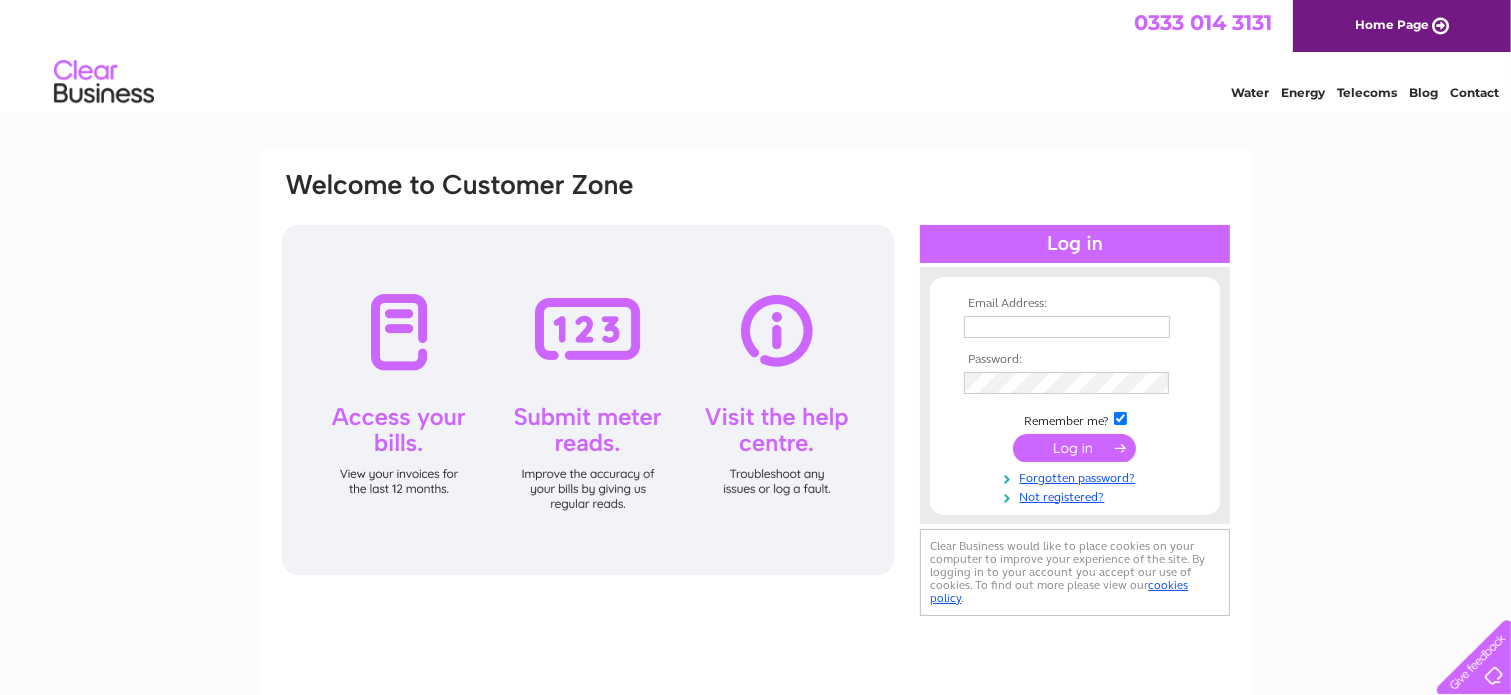 scroll, scrollTop: 0, scrollLeft: 0, axis: both 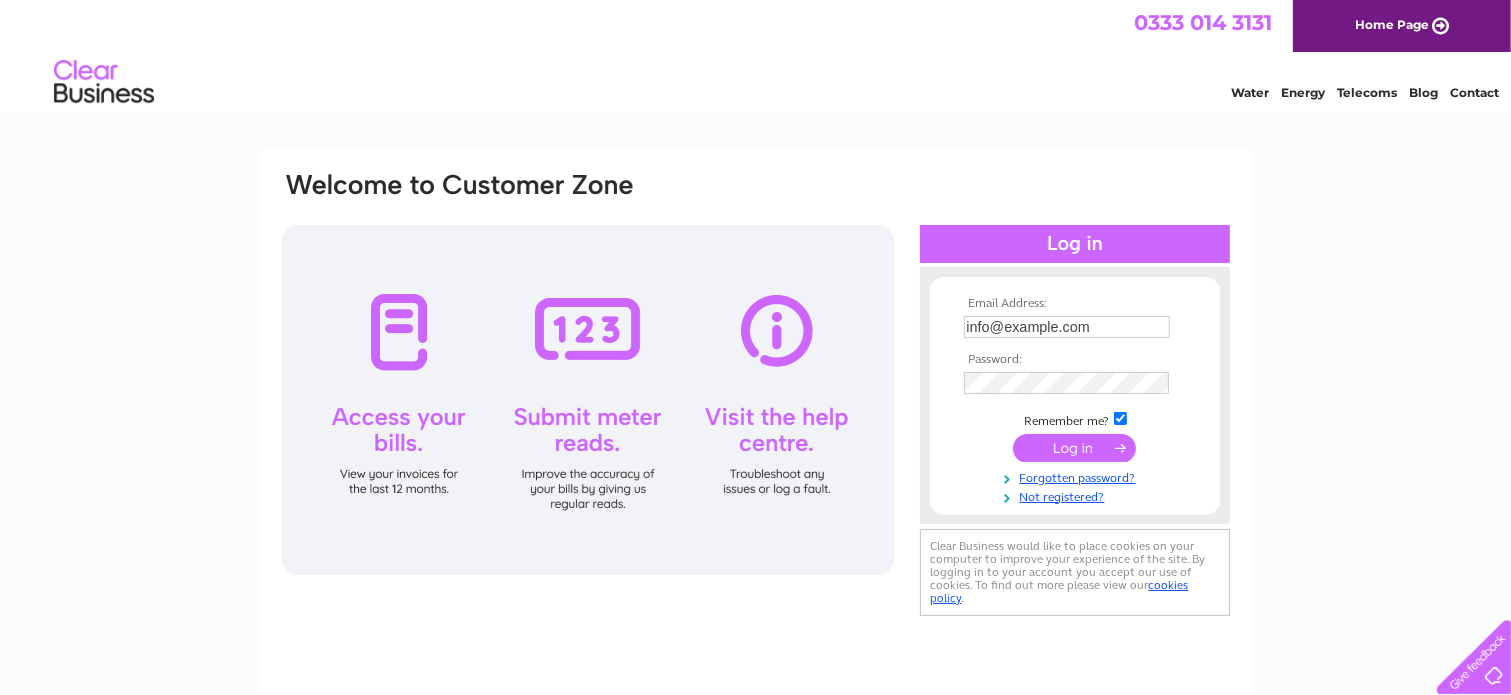 click at bounding box center (1074, 448) 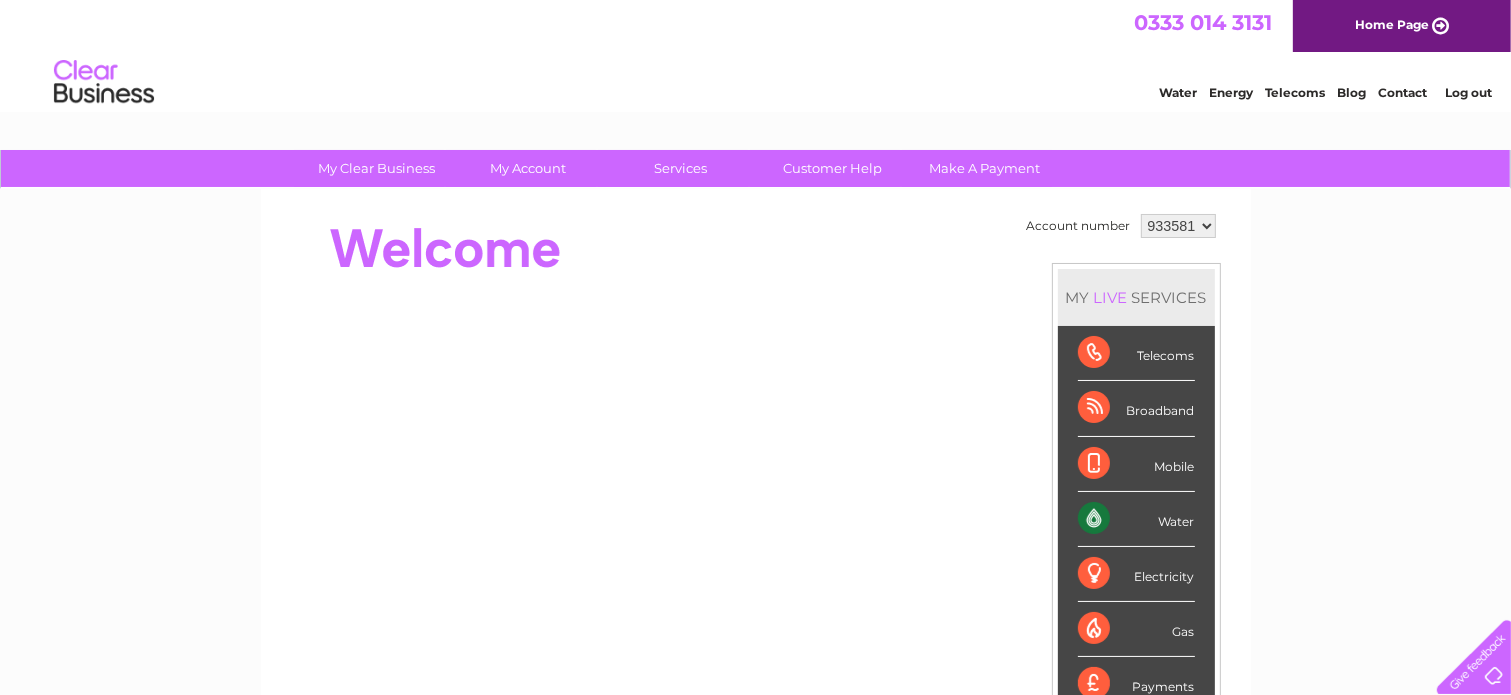 scroll, scrollTop: 0, scrollLeft: 0, axis: both 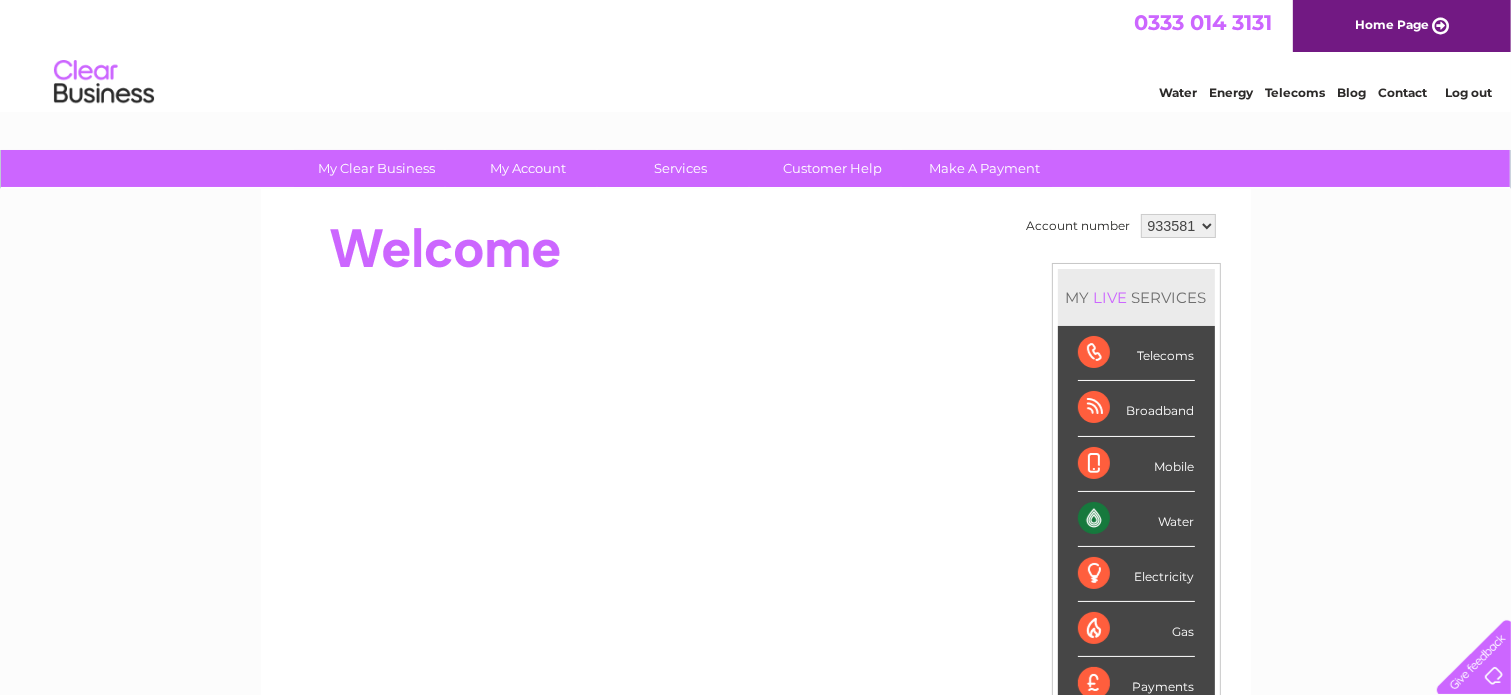 click on "My Clear Business
Login Details
My Details
My Preferences
Link Account
My Account
Bills and Payments   Direct Debit   Moving Premises" at bounding box center [755, 712] 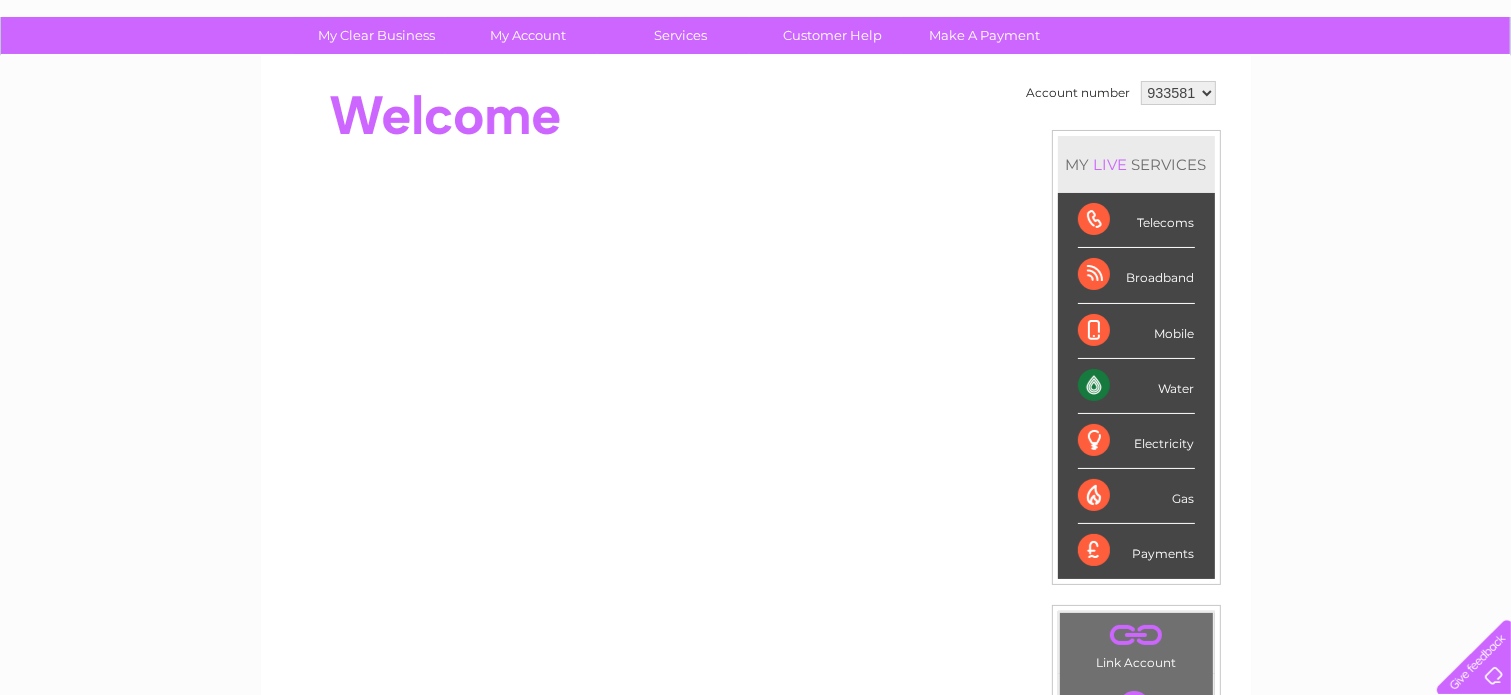 scroll, scrollTop: 160, scrollLeft: 0, axis: vertical 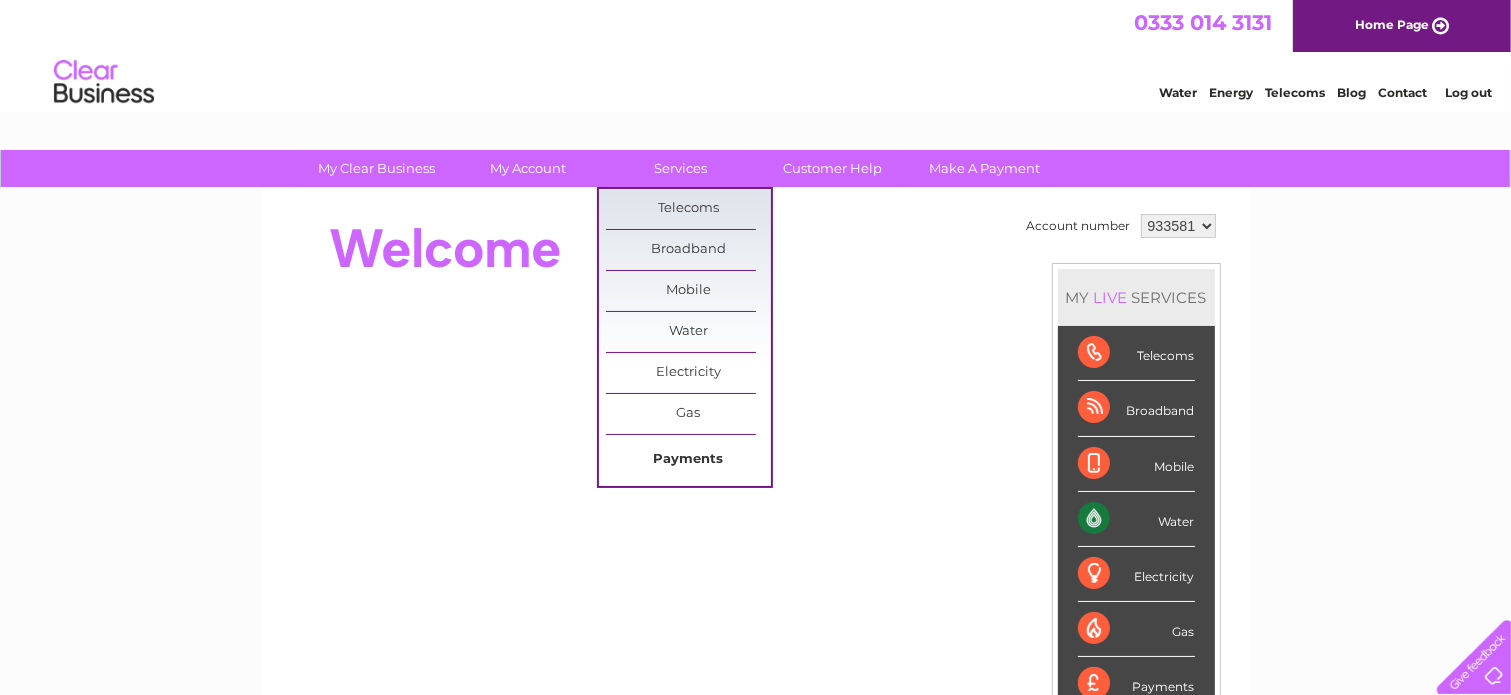 click on "Payments" at bounding box center [688, 460] 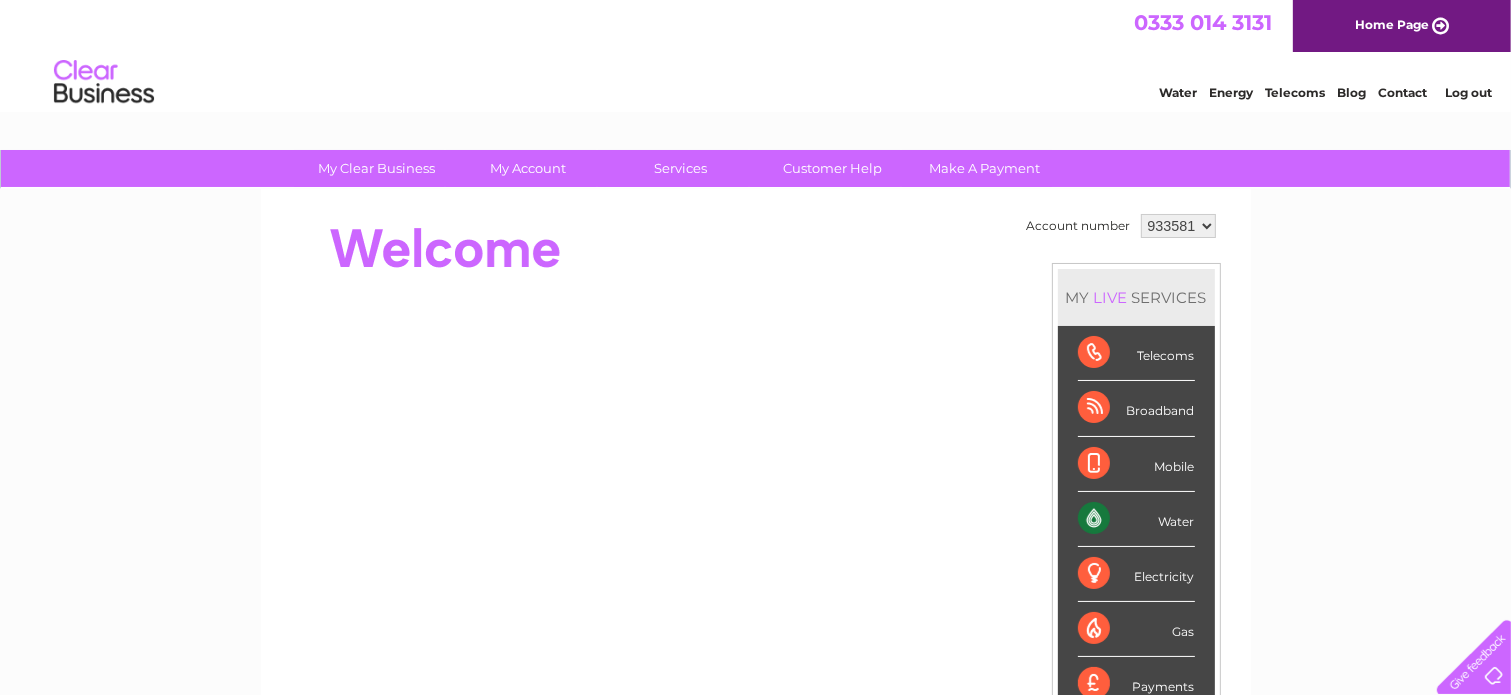 scroll, scrollTop: 0, scrollLeft: 0, axis: both 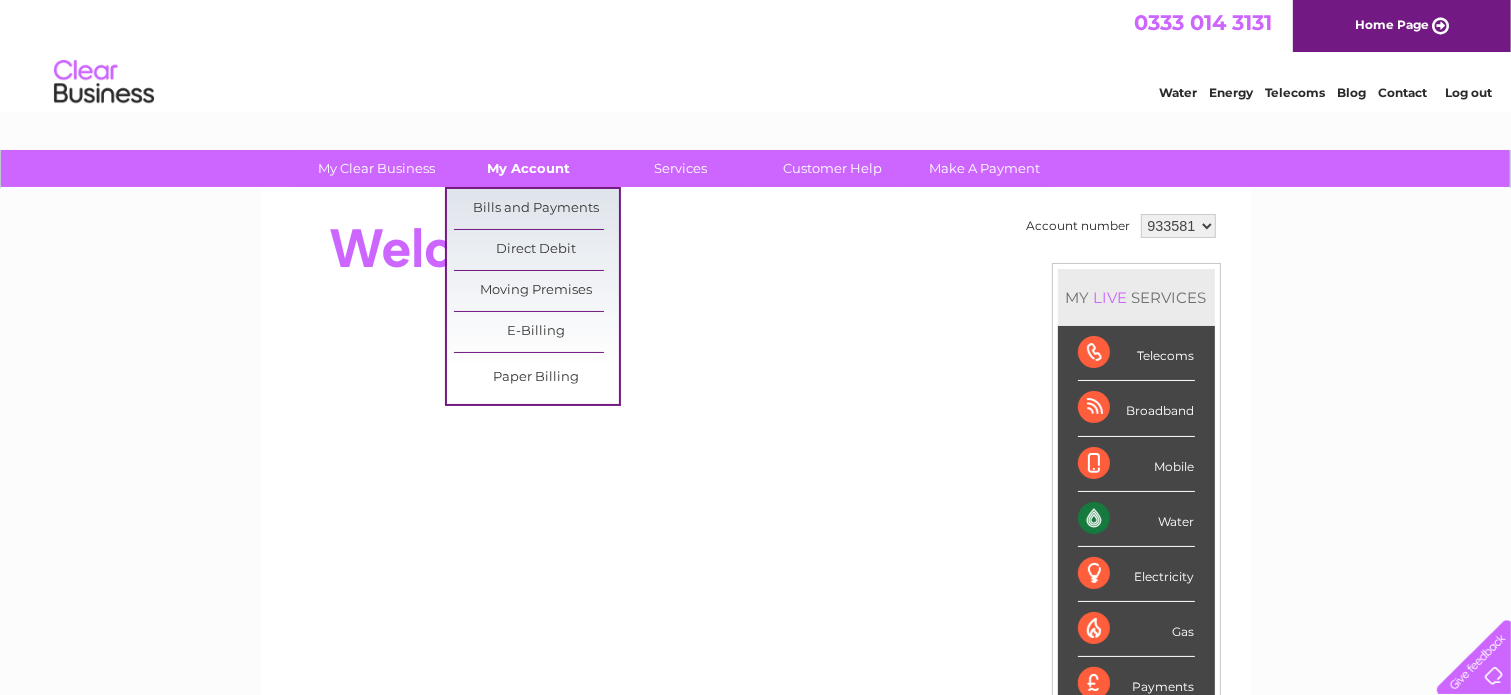 click on "My Account" at bounding box center [528, 168] 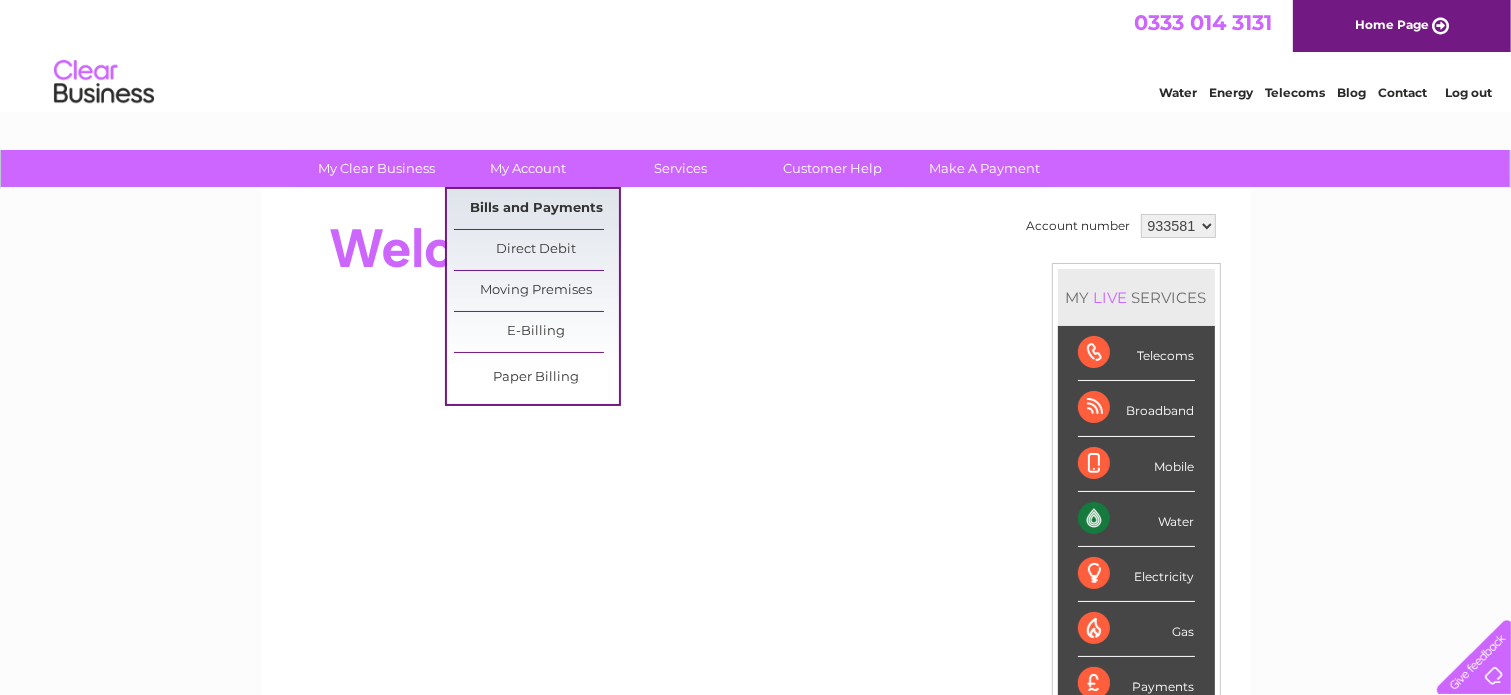 click on "Bills and Payments" at bounding box center (536, 209) 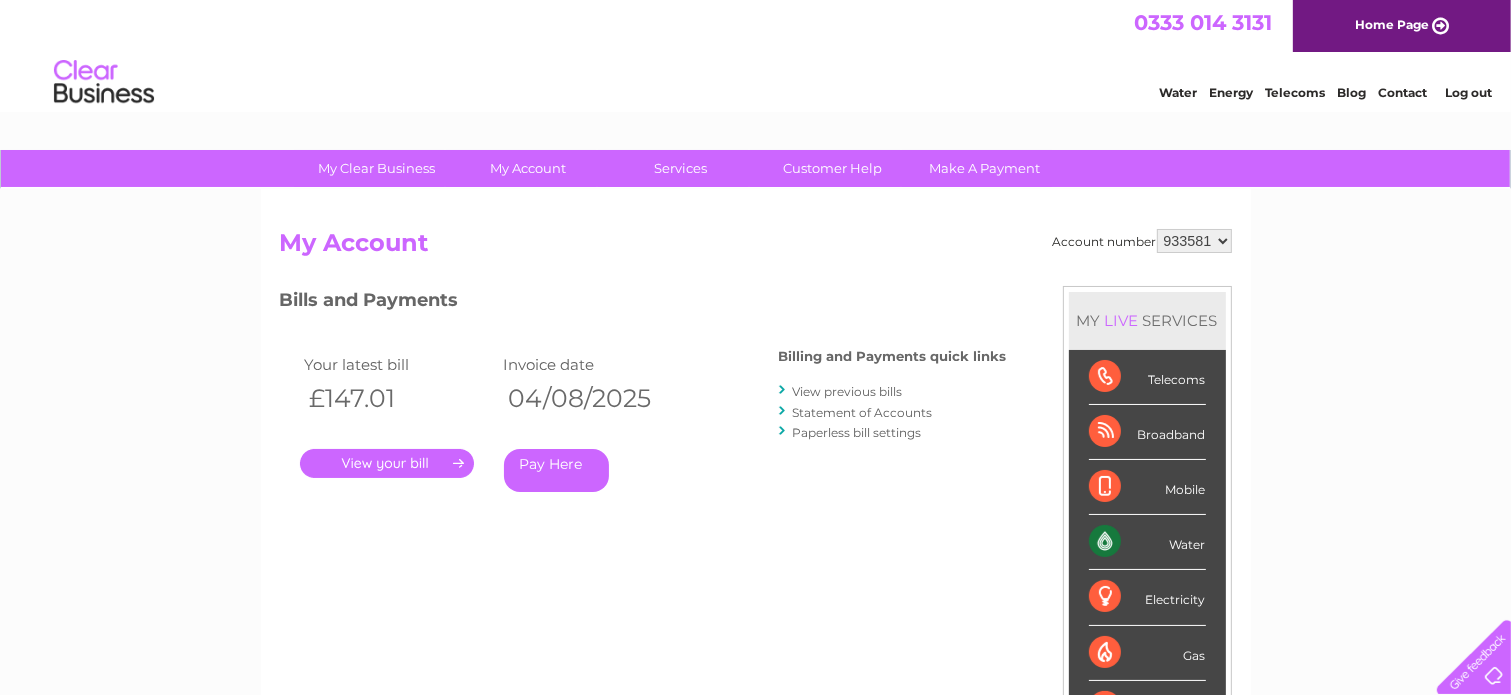 scroll, scrollTop: 0, scrollLeft: 0, axis: both 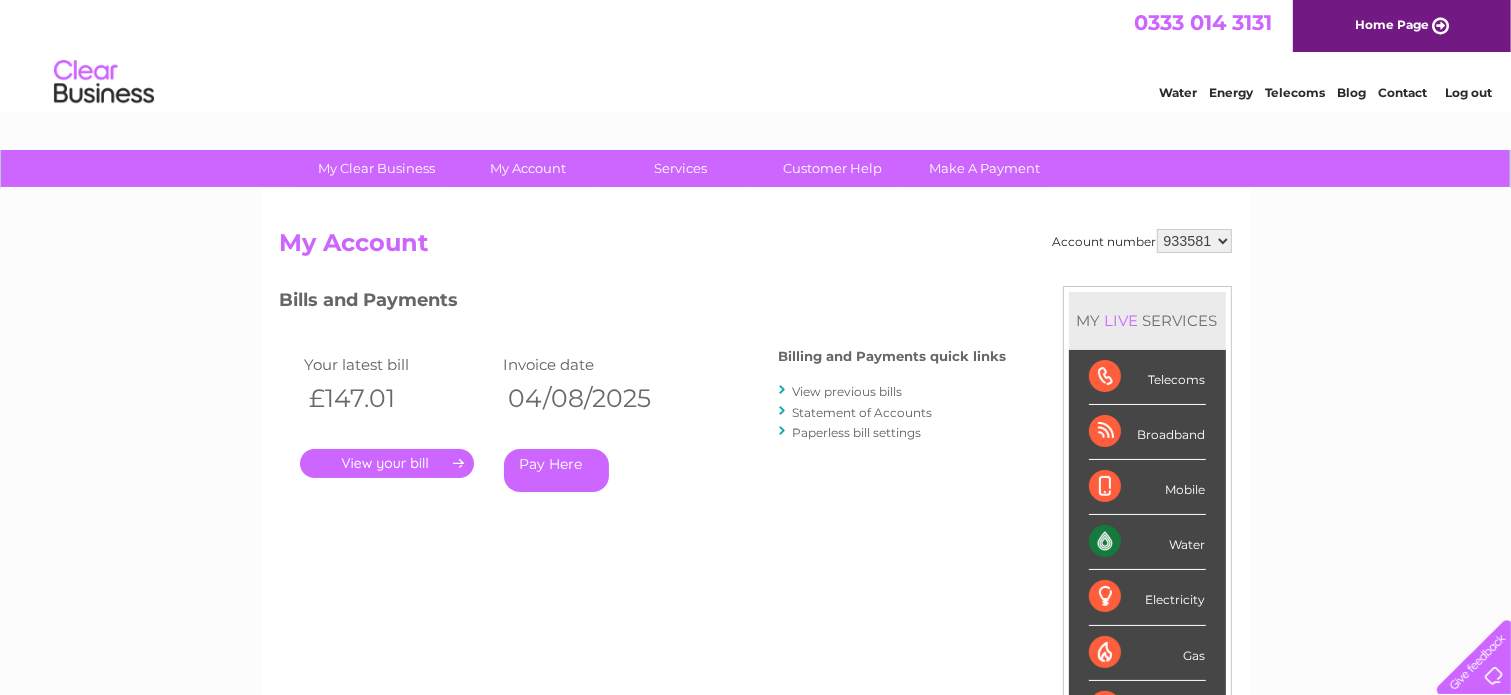 click on "View previous bills" at bounding box center [848, 391] 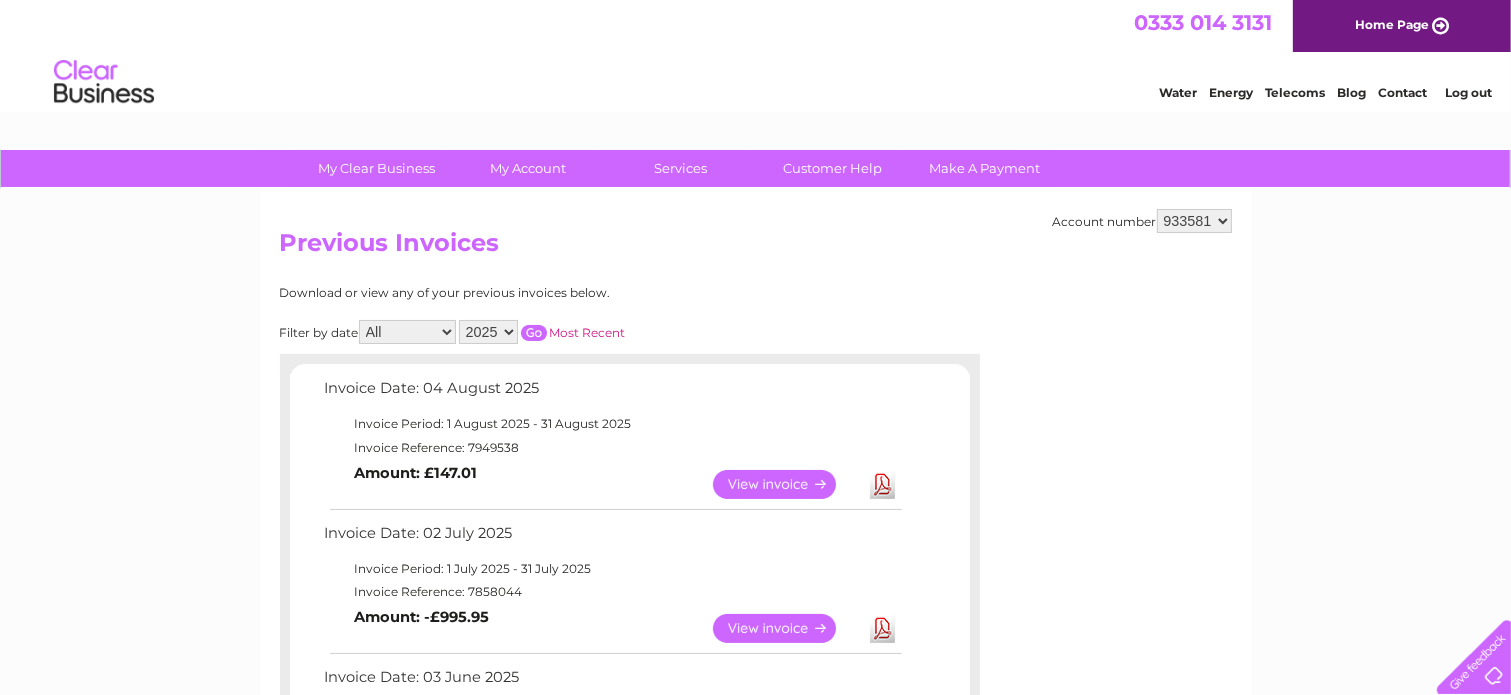 scroll, scrollTop: 0, scrollLeft: 0, axis: both 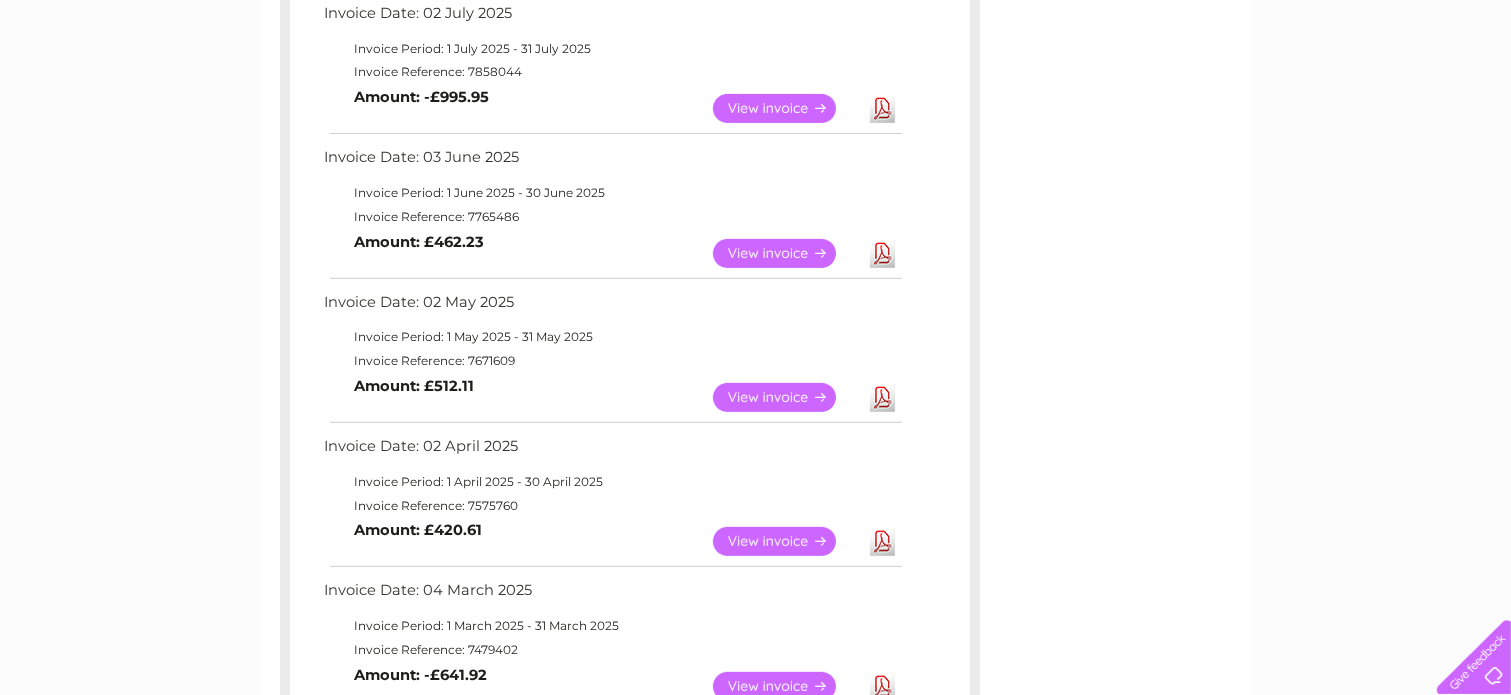 click on "View" at bounding box center (786, 397) 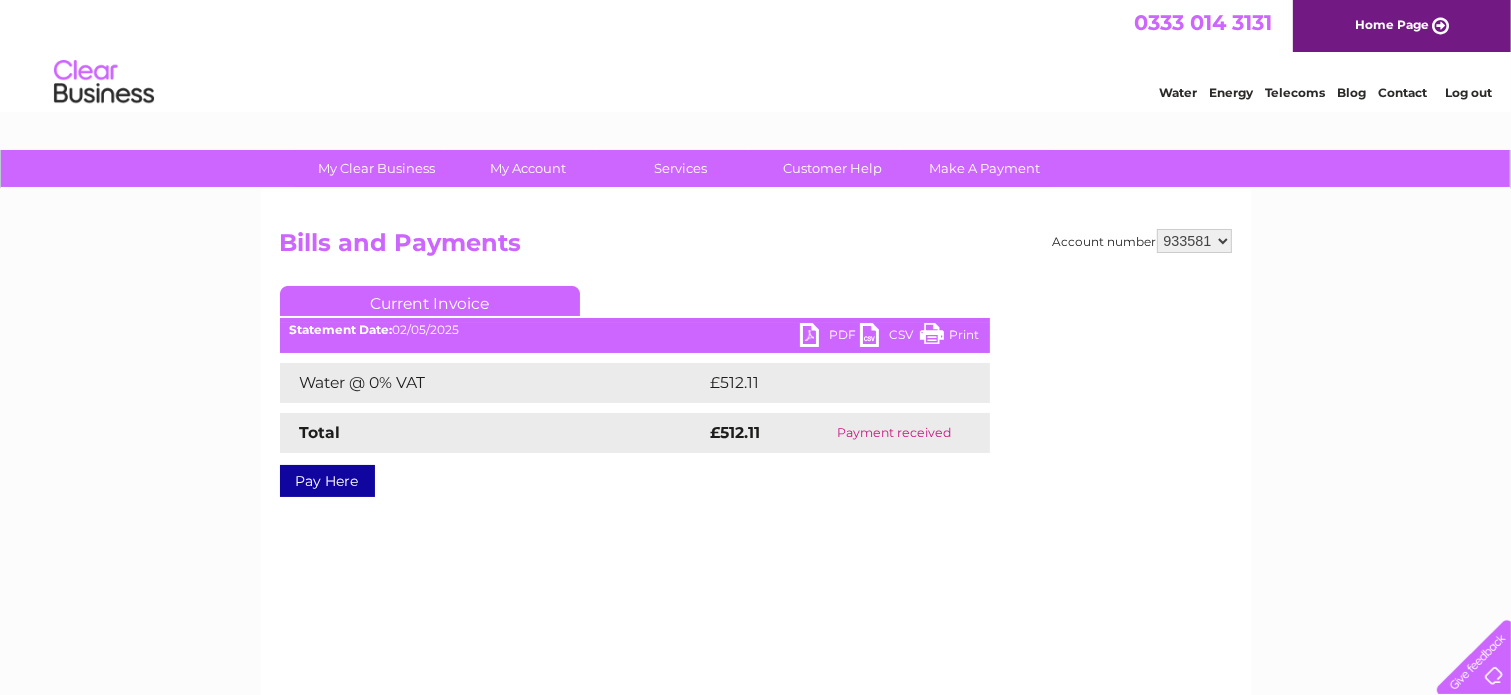 scroll, scrollTop: 0, scrollLeft: 0, axis: both 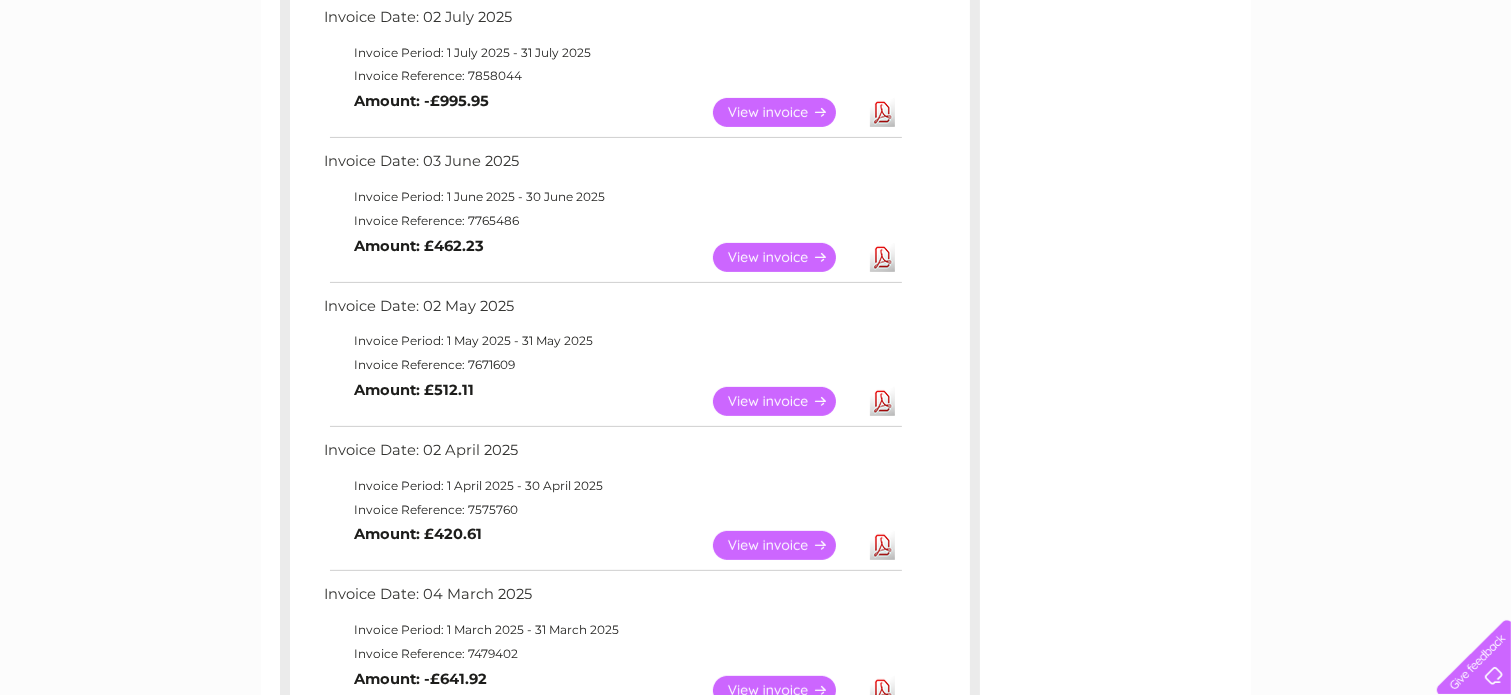 click on "Account number    933581
Previous Invoices
Download or view any of your previous invoices below.
Filter by date
All
January
February
March
April
May
June
July
August
September
October
November
December
2025
2024
2023
2022
Most Recent
Invoice Date: 04 August 2025
Invoice Period: 1 August 2025 -  31 August 2025
Invoice Reference: 7949538
View" at bounding box center [756, 390] 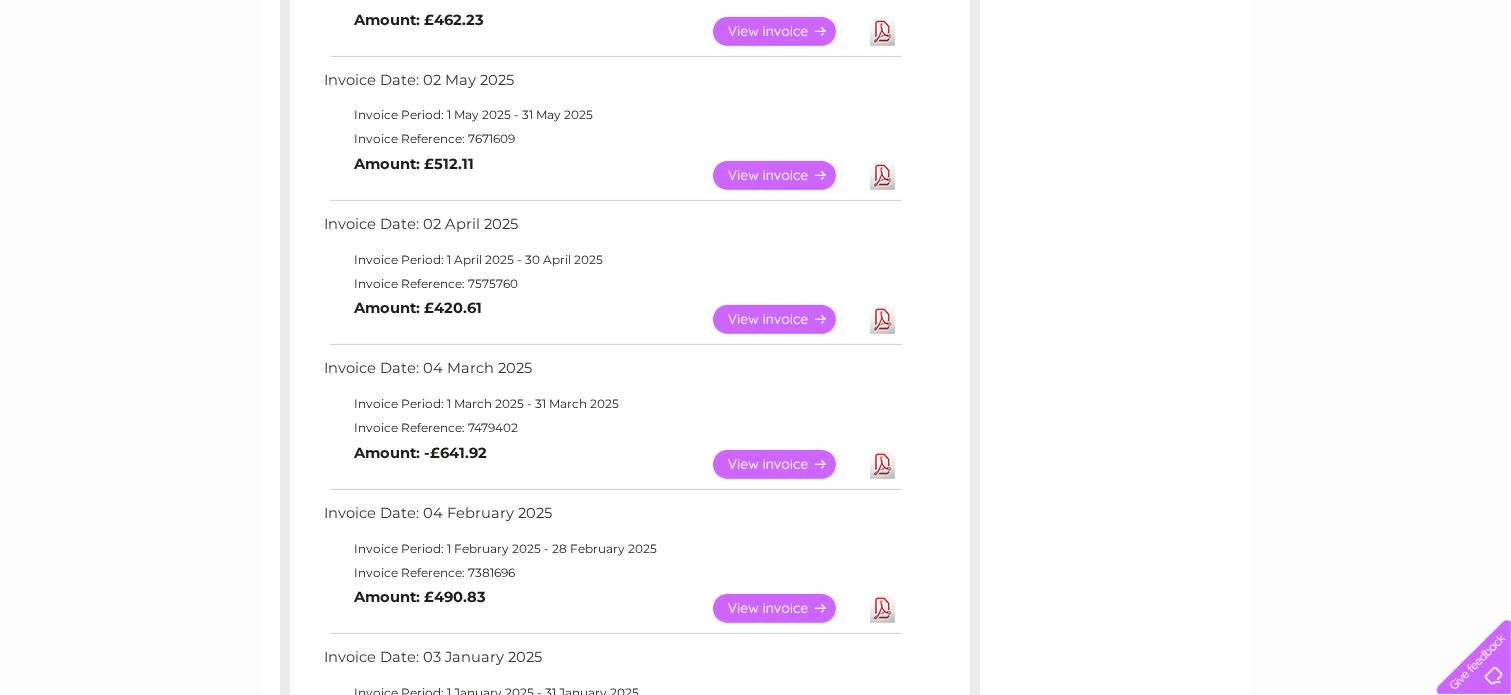 scroll, scrollTop: 769, scrollLeft: 0, axis: vertical 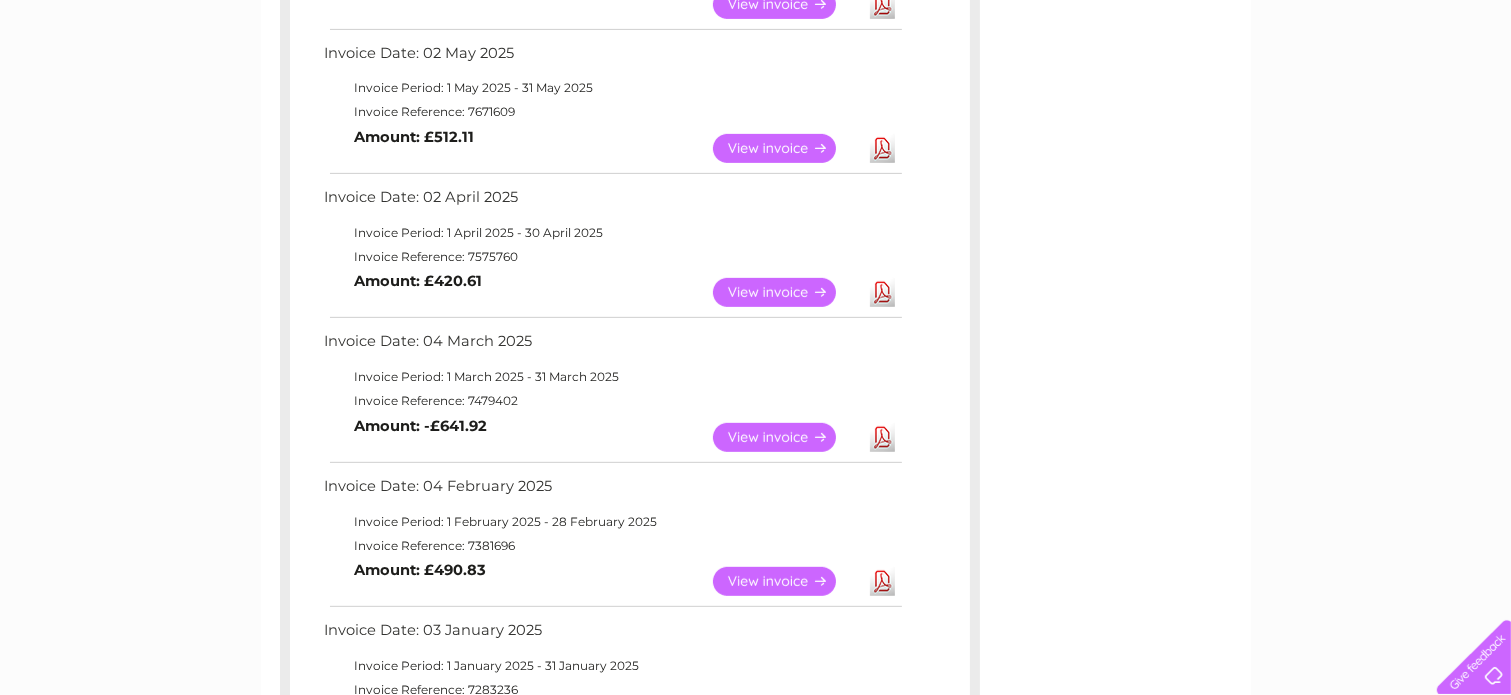 click on "View" at bounding box center [786, 437] 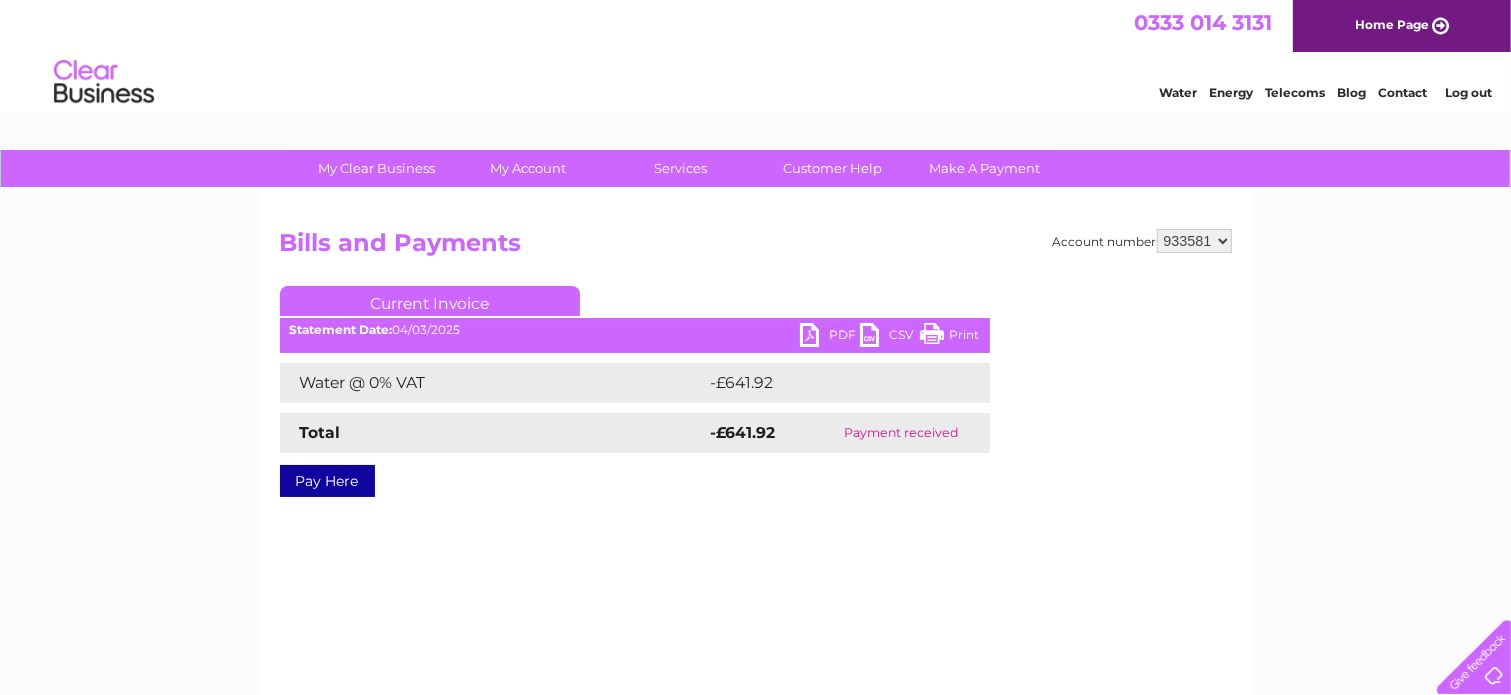 scroll, scrollTop: 0, scrollLeft: 0, axis: both 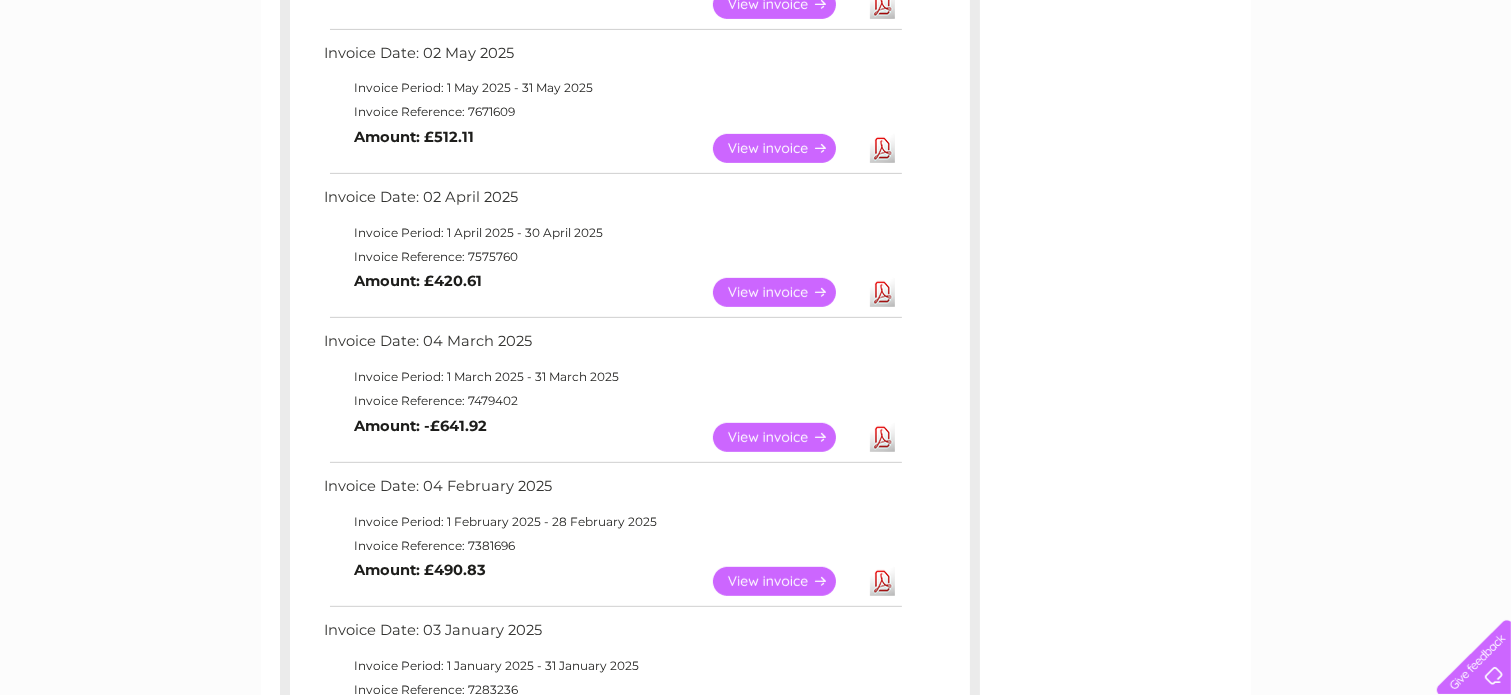 click on "View" at bounding box center [786, 292] 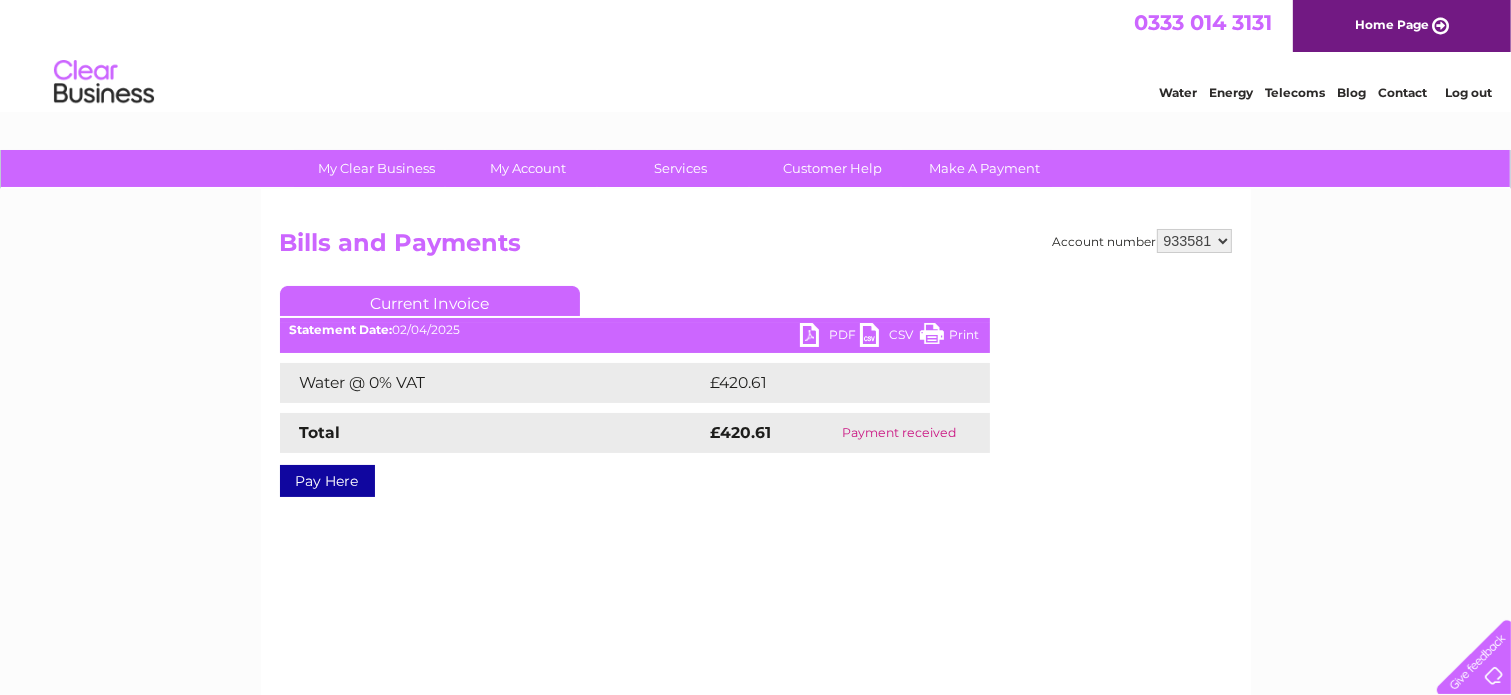 scroll, scrollTop: 0, scrollLeft: 0, axis: both 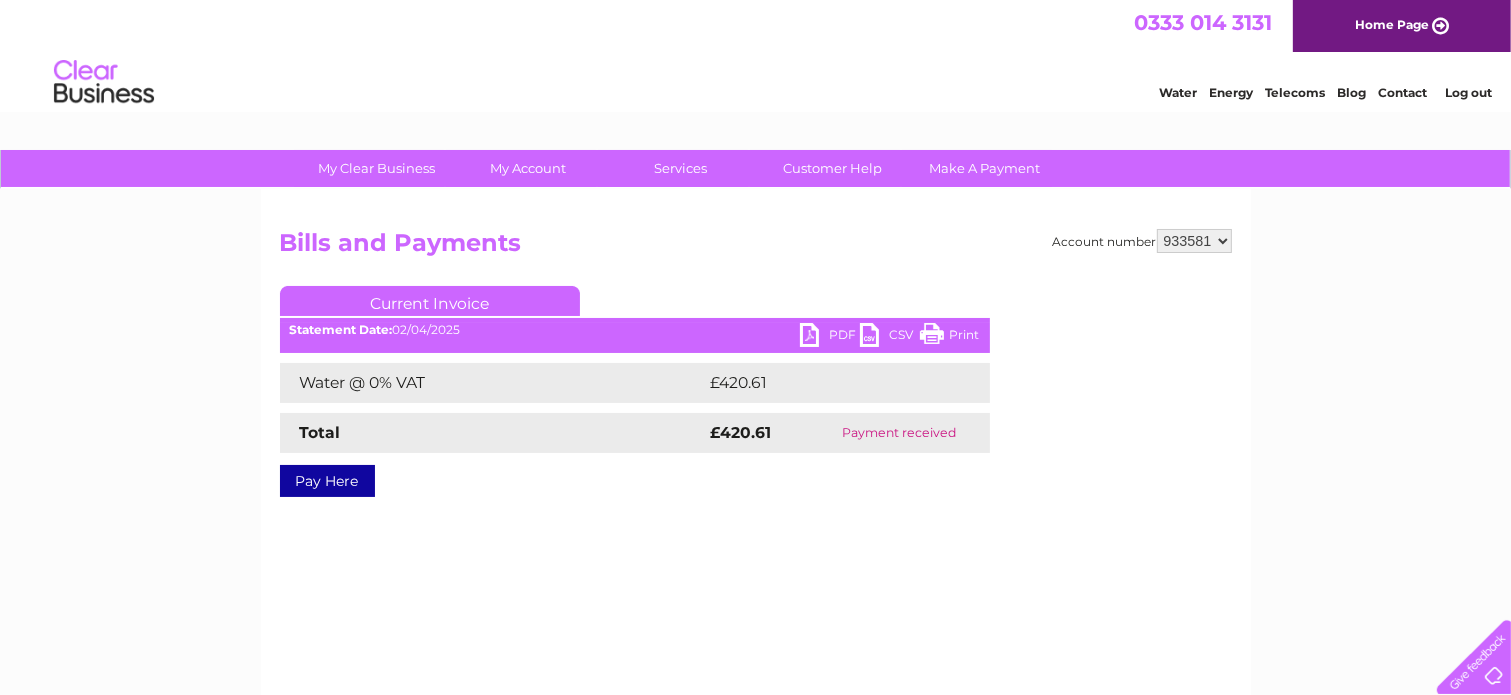 click on "PDF" at bounding box center (830, 337) 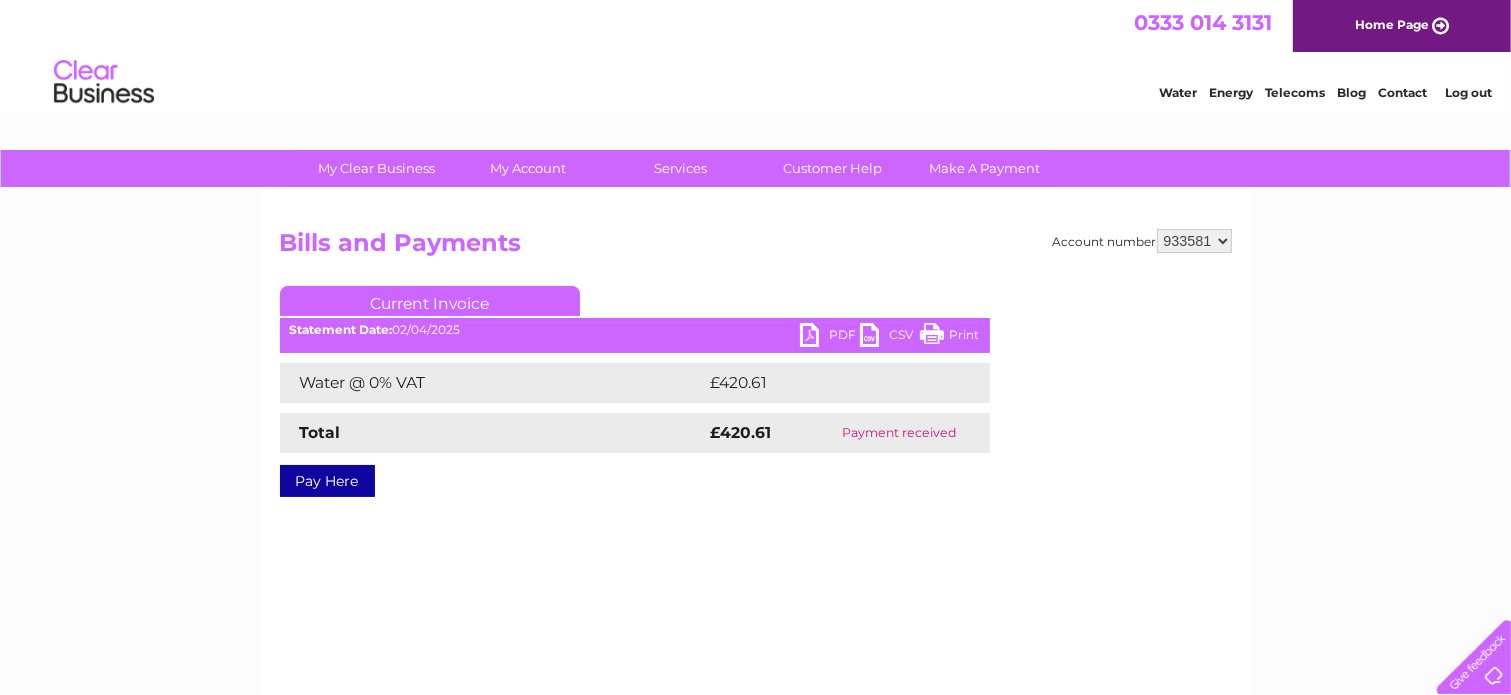scroll, scrollTop: 0, scrollLeft: 0, axis: both 